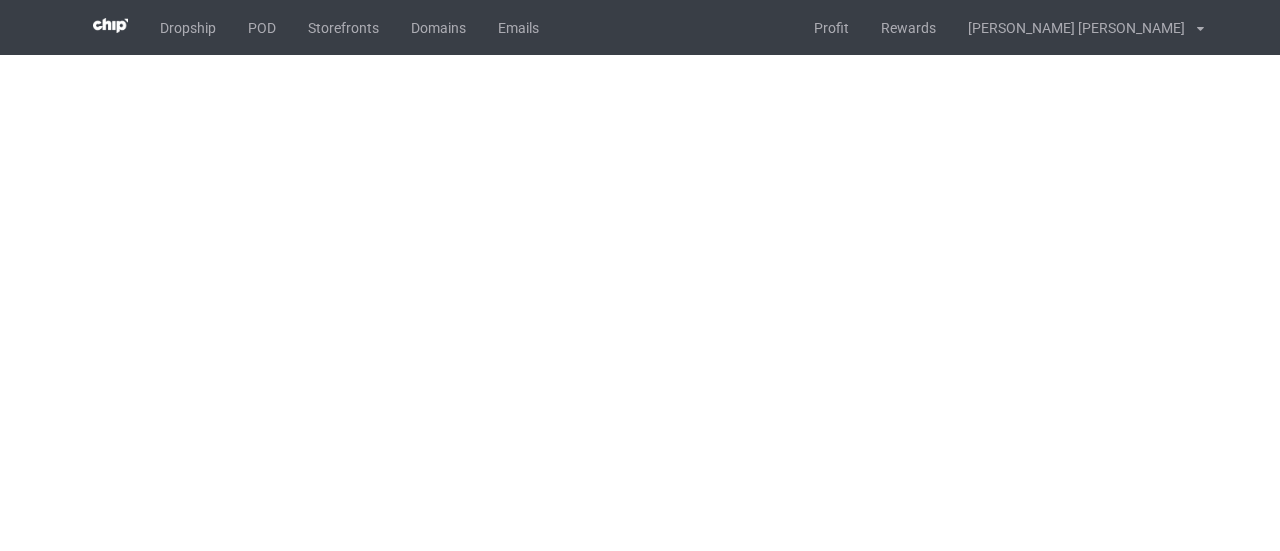 scroll, scrollTop: 0, scrollLeft: 0, axis: both 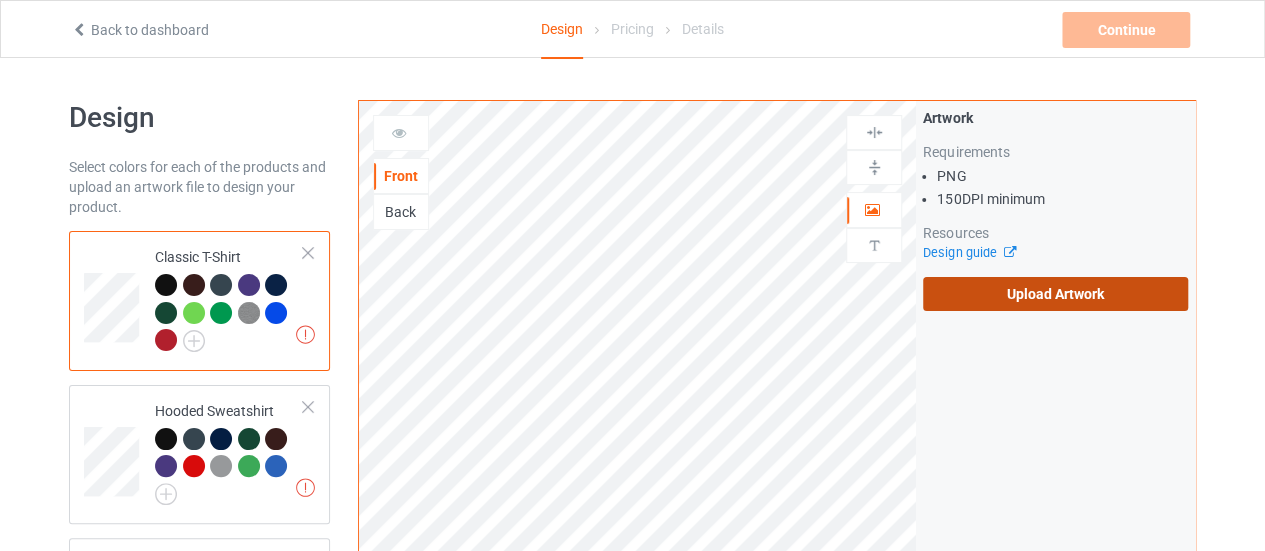 click on "Upload Artwork" at bounding box center [1055, 294] 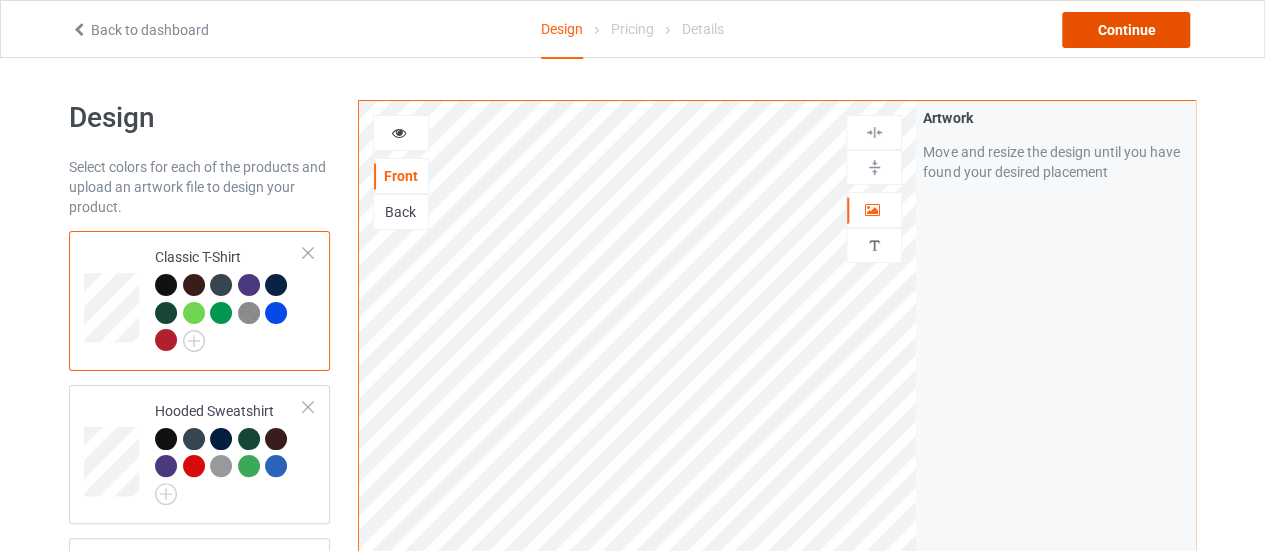 click on "Continue" at bounding box center (1126, 30) 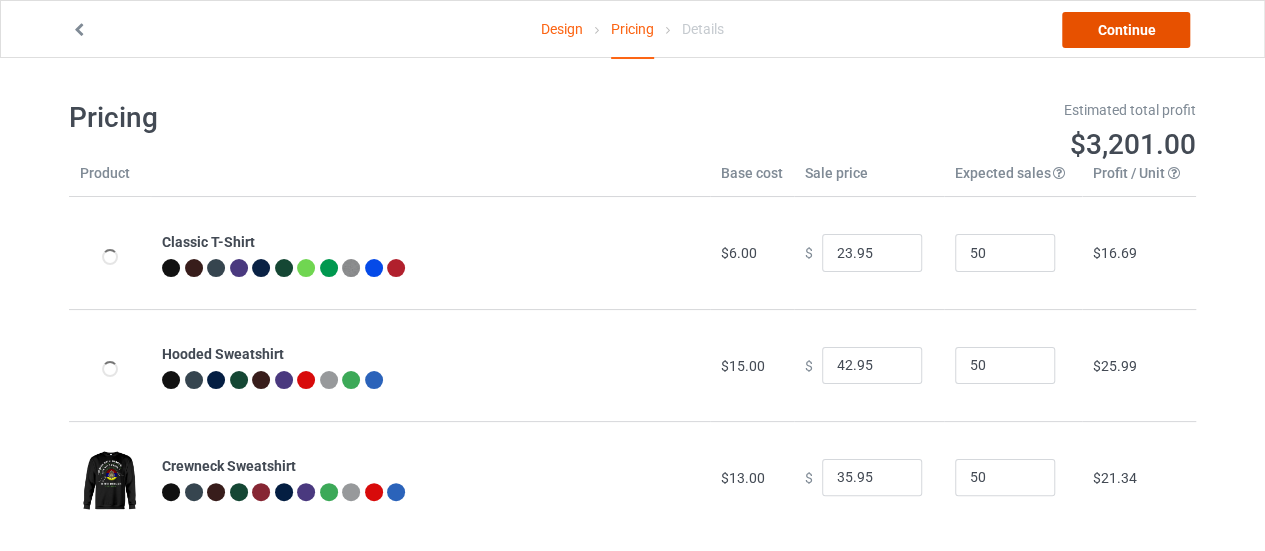 click on "Continue" at bounding box center (1126, 30) 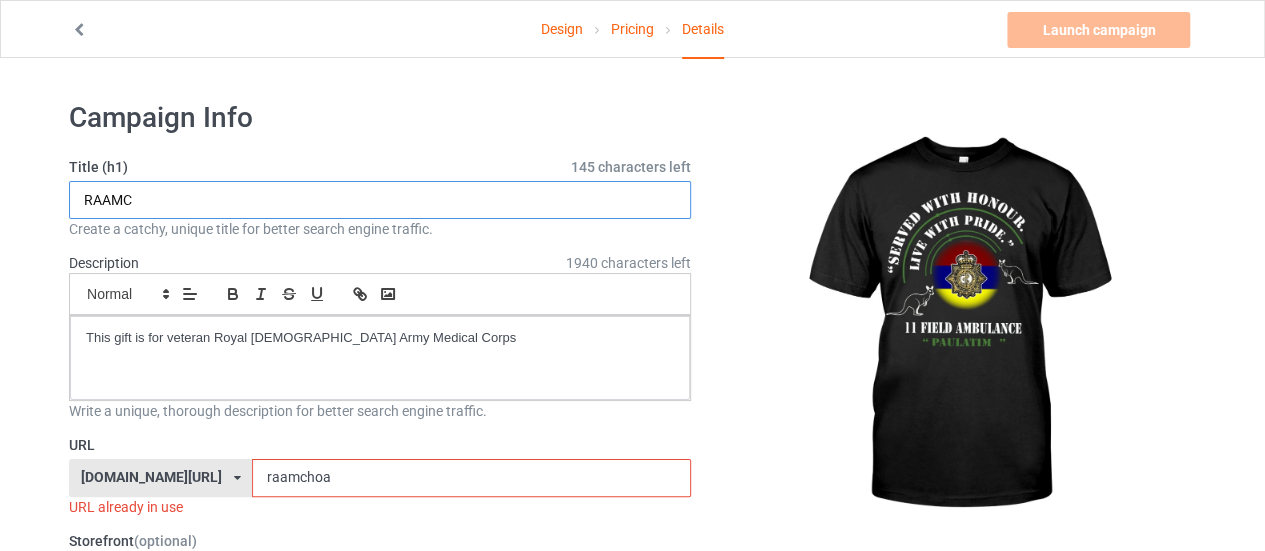 click on "RAAMC" at bounding box center (380, 200) 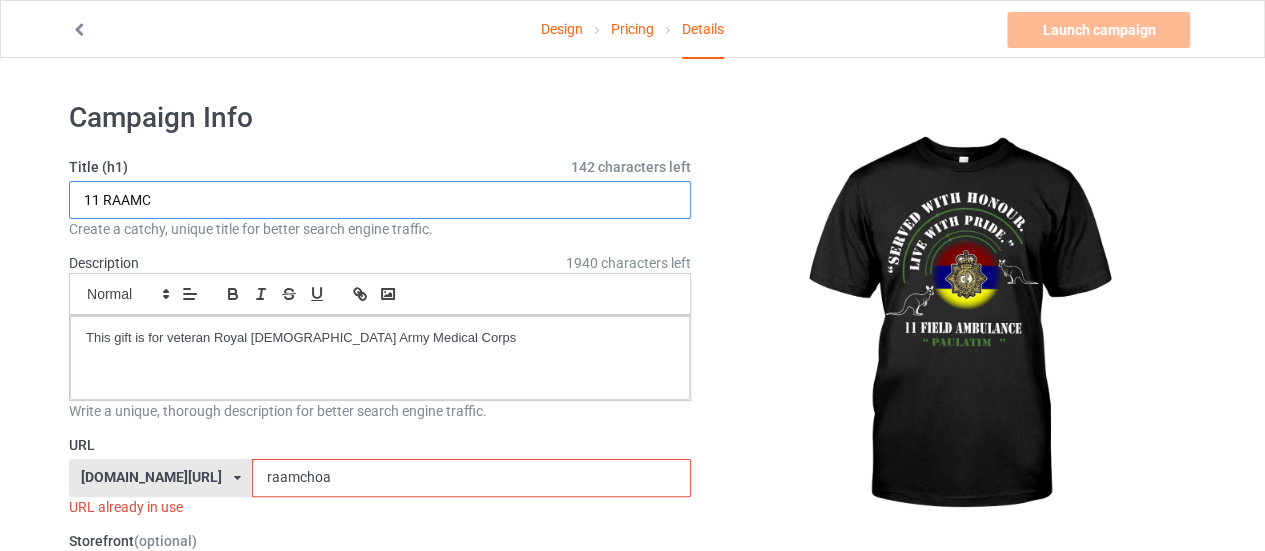 type on "11 RAAMC" 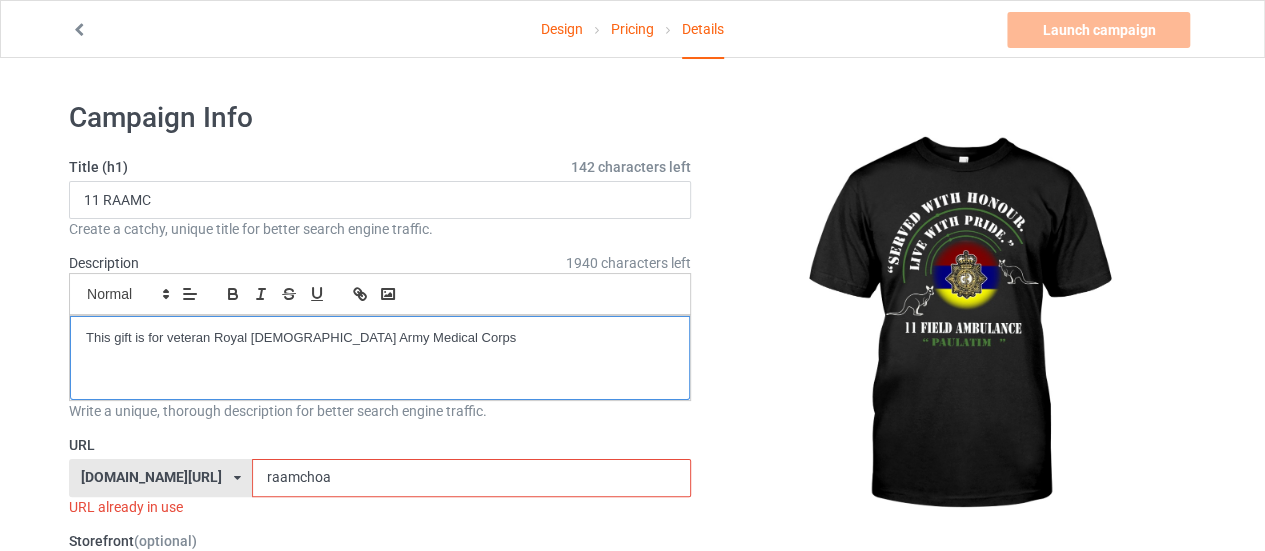 click on "This gift is for veteran Royal [DEMOGRAPHIC_DATA] Army Medical Corps" at bounding box center (380, 338) 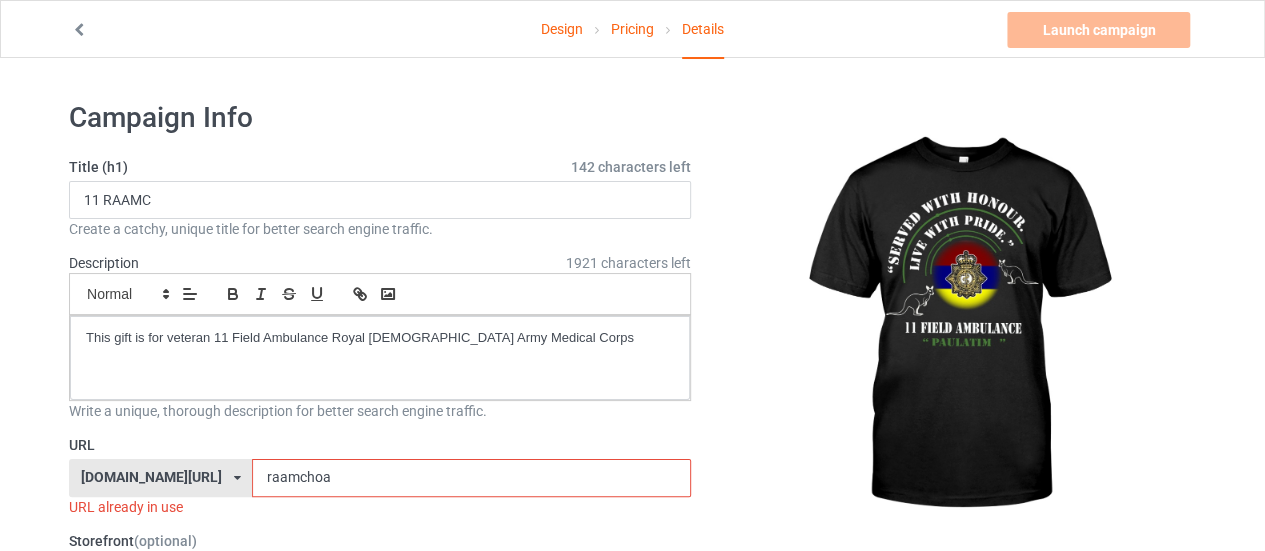 drag, startPoint x: 288, startPoint y: 470, endPoint x: 61, endPoint y: 437, distance: 229.38614 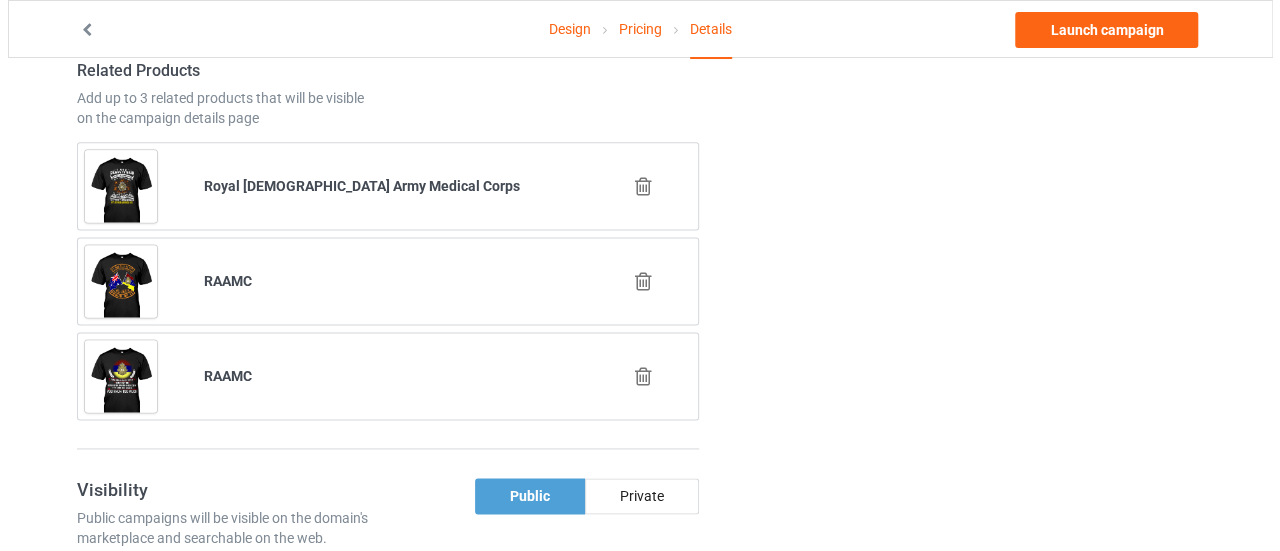 scroll, scrollTop: 1218, scrollLeft: 0, axis: vertical 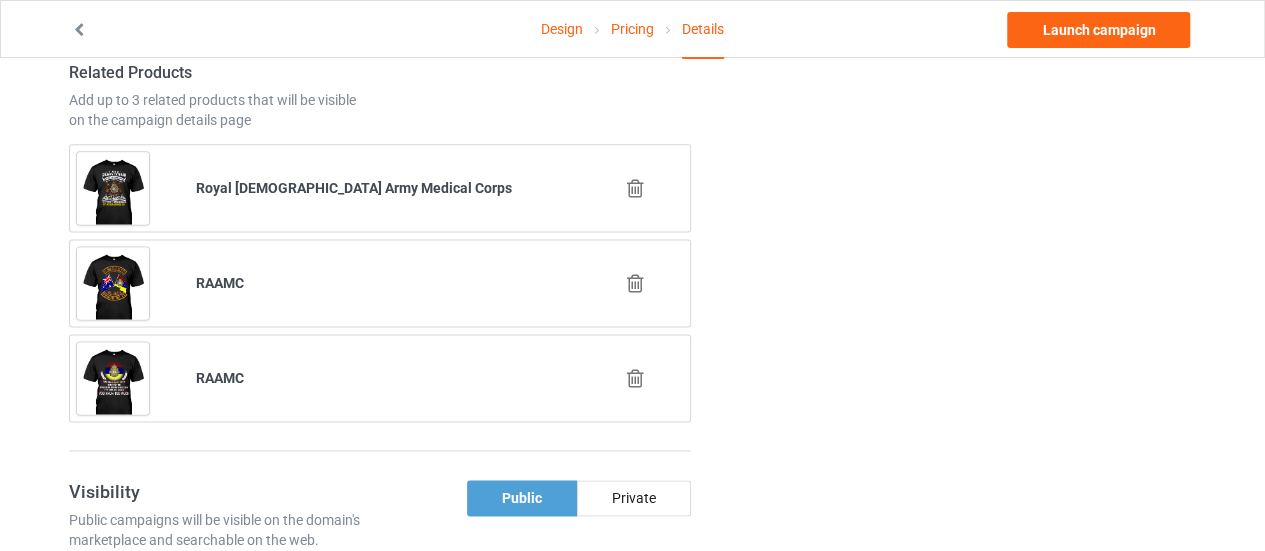 type on "11raamchonor" 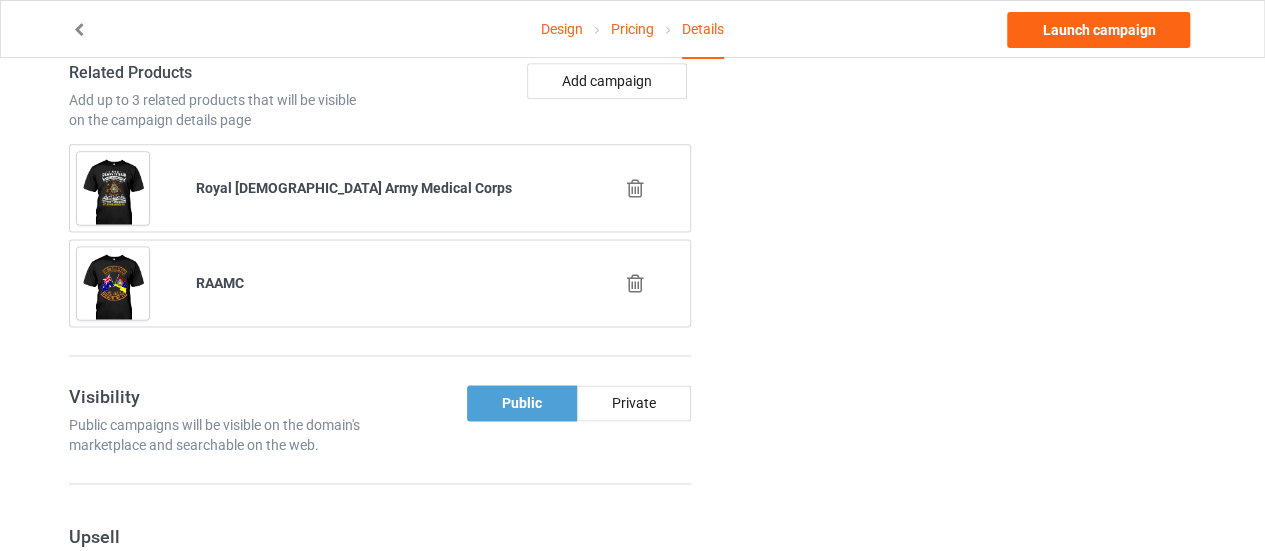 click at bounding box center [635, 283] 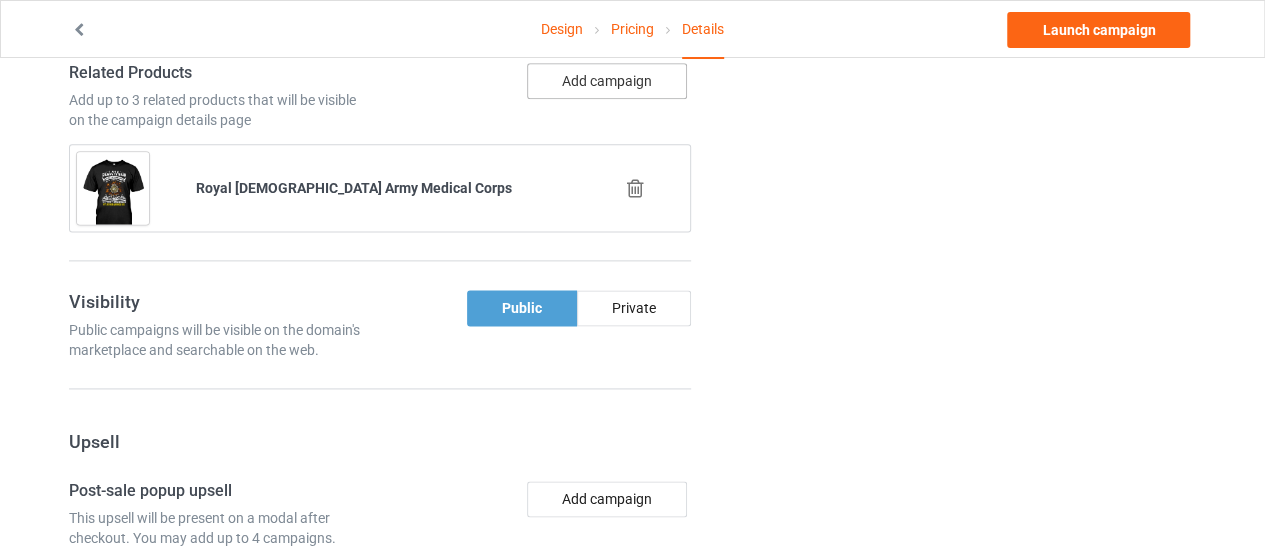 click on "Add campaign" at bounding box center (607, 81) 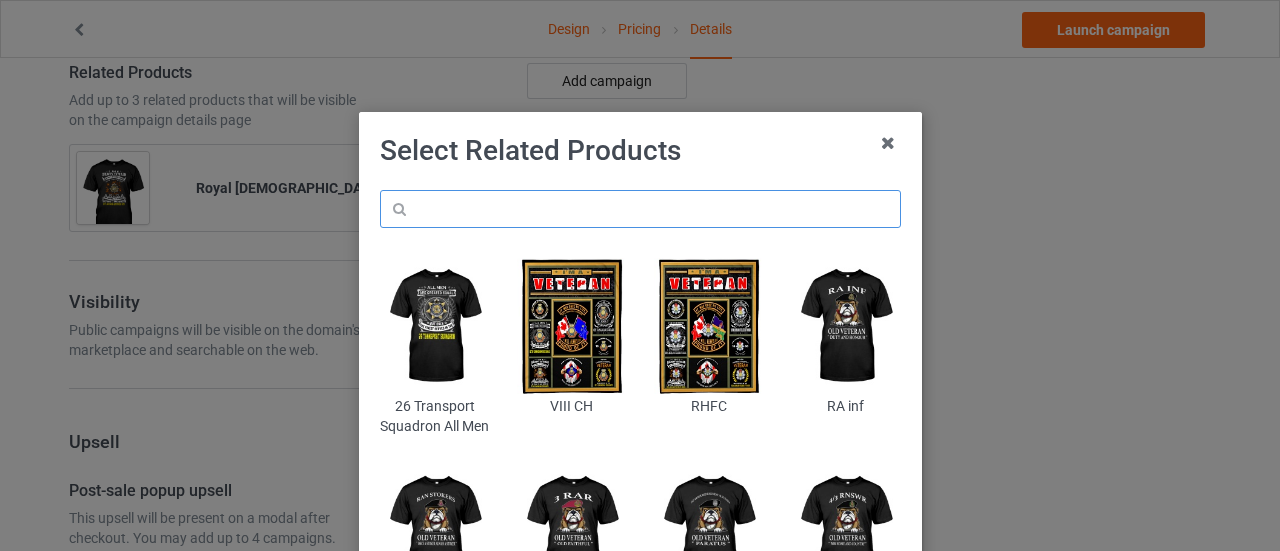 click at bounding box center [640, 209] 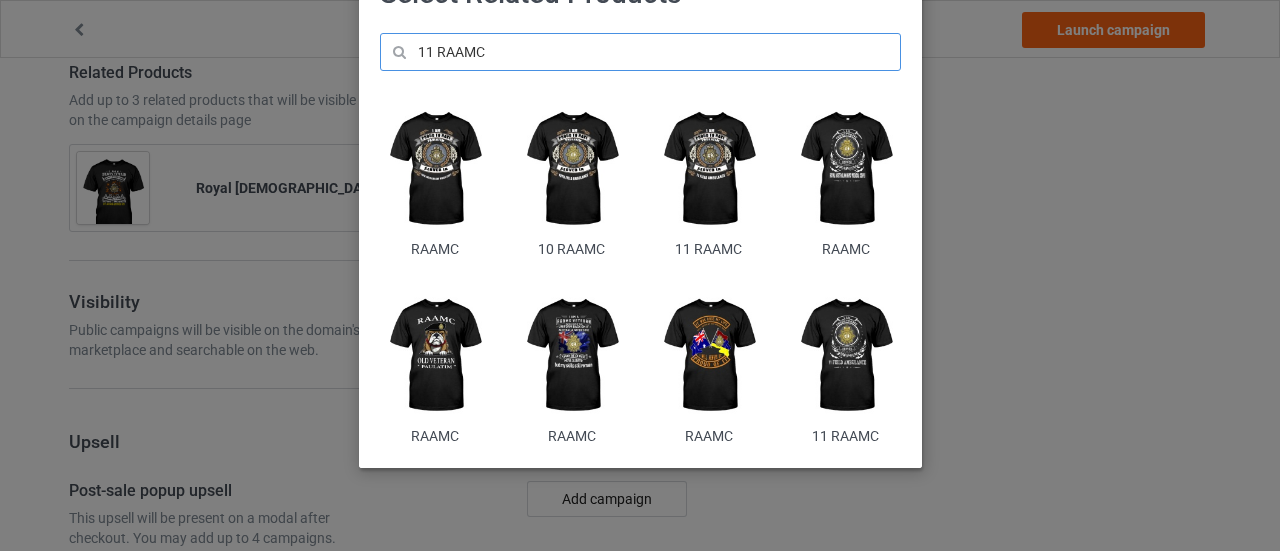 scroll, scrollTop: 158, scrollLeft: 0, axis: vertical 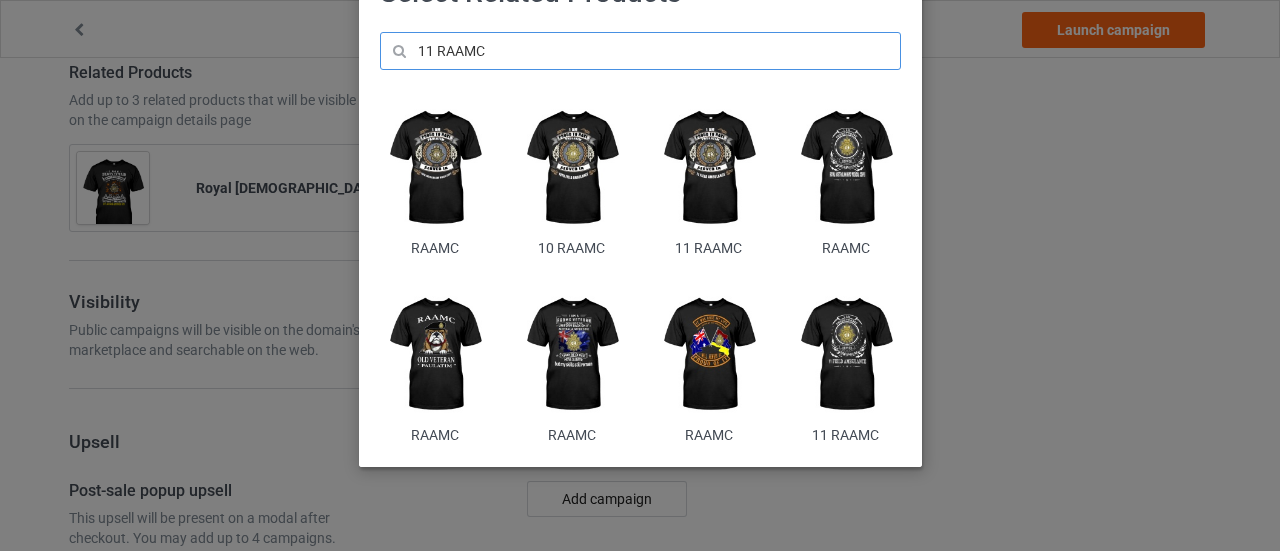 type on "11 RAAMC" 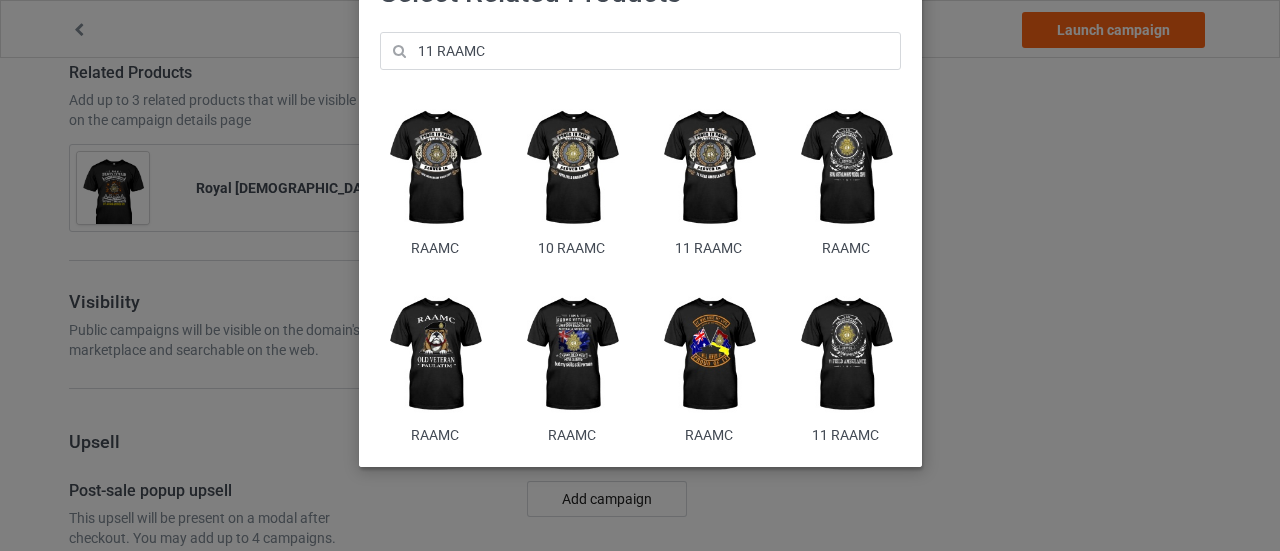 click at bounding box center (845, 355) 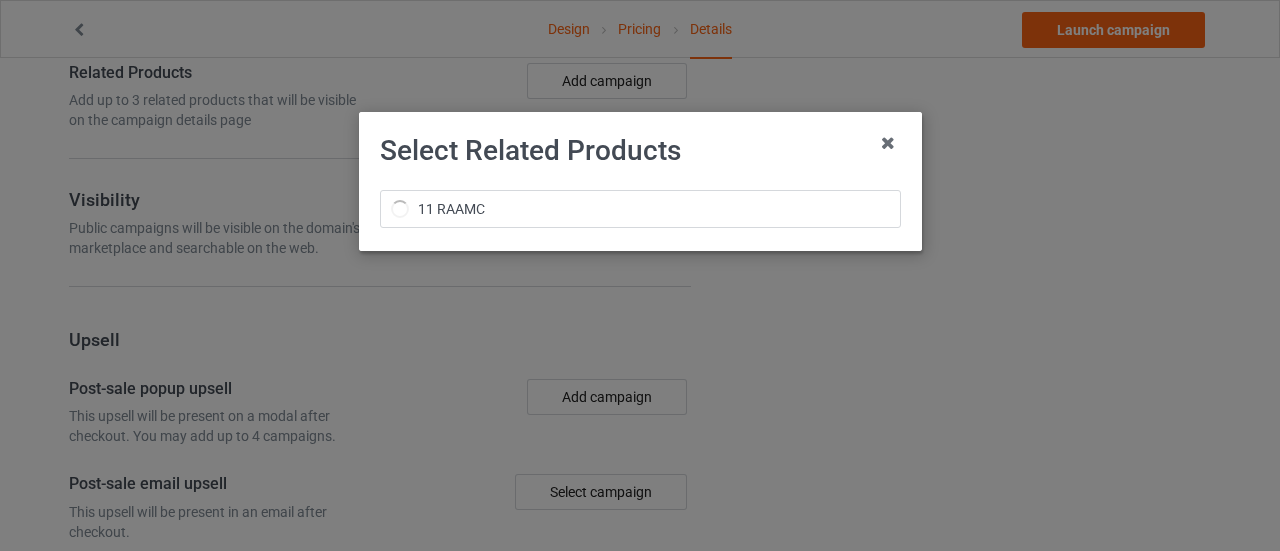 scroll, scrollTop: 0, scrollLeft: 0, axis: both 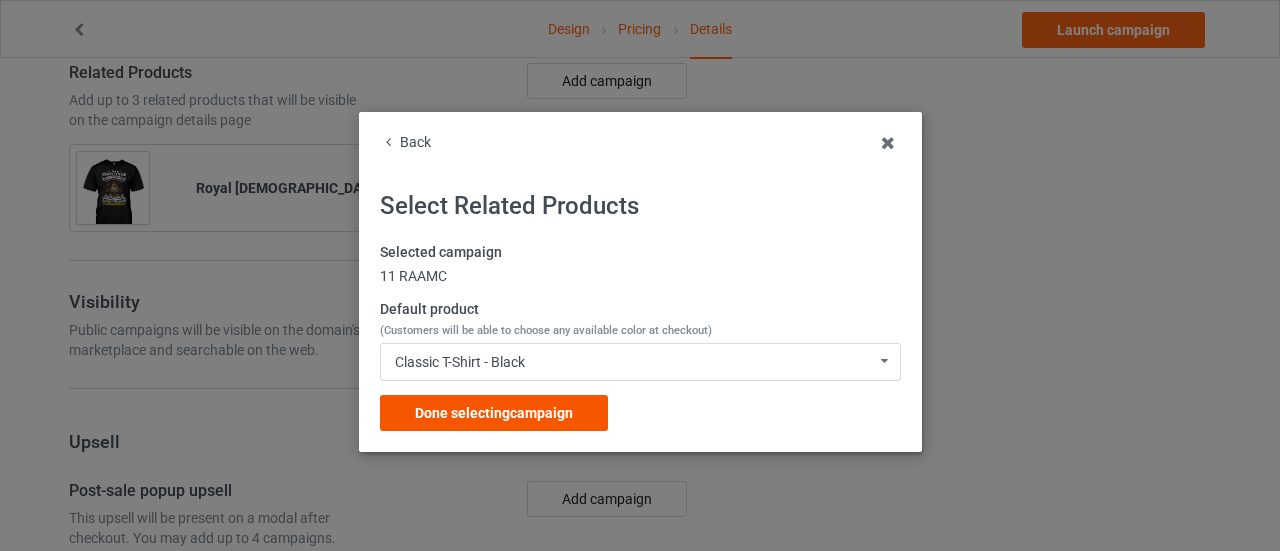 click on "Done selecting  campaign" at bounding box center [494, 413] 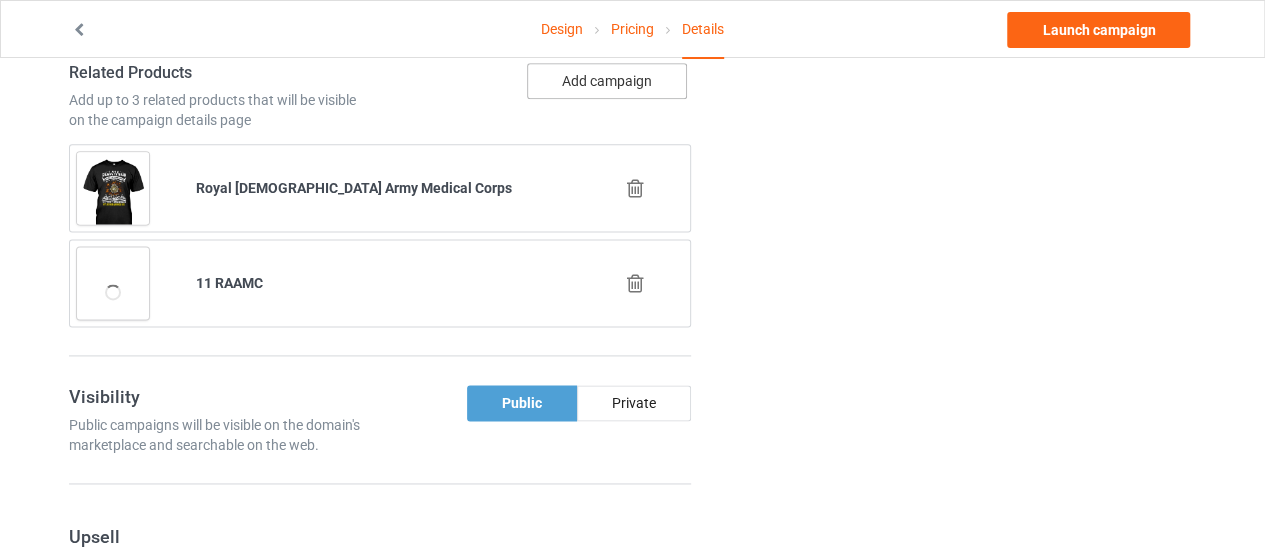 click on "Add campaign" at bounding box center [607, 81] 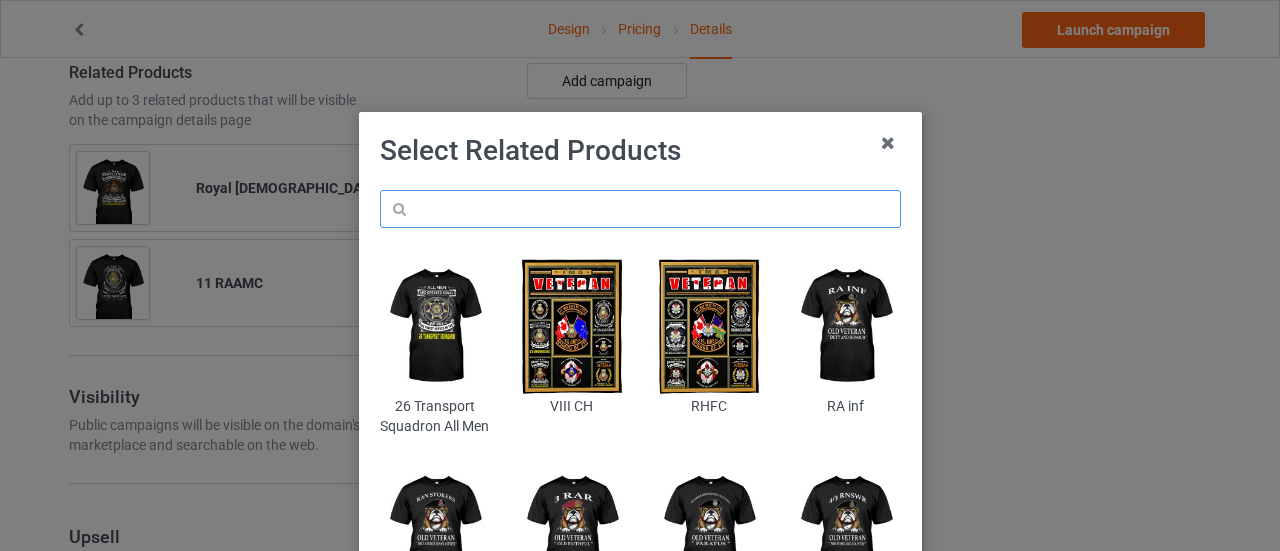 click at bounding box center (640, 209) 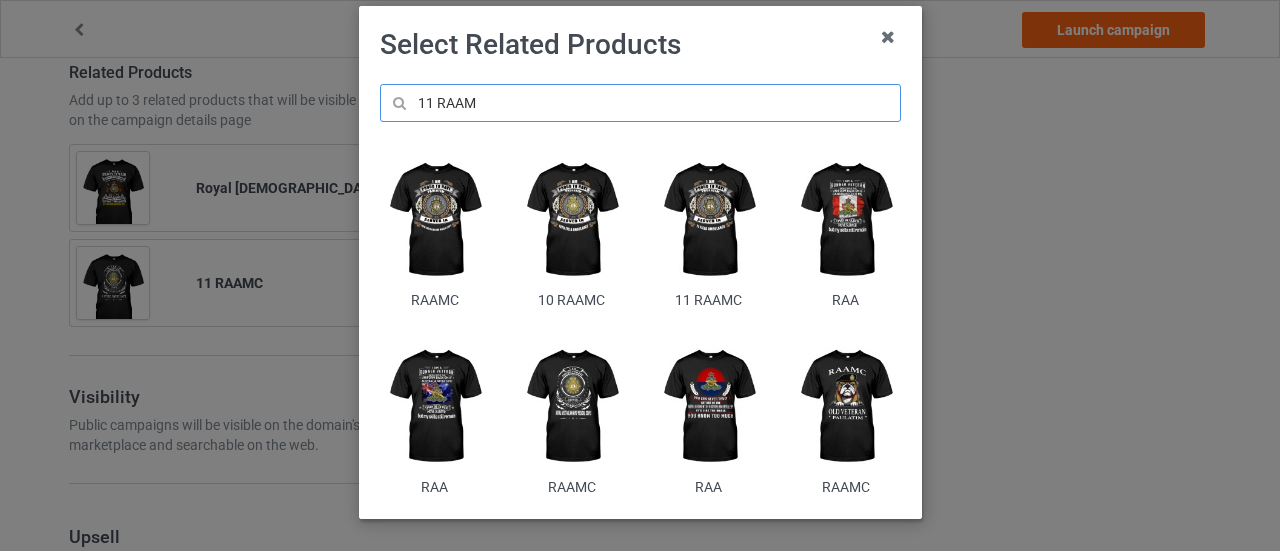 scroll, scrollTop: 148, scrollLeft: 0, axis: vertical 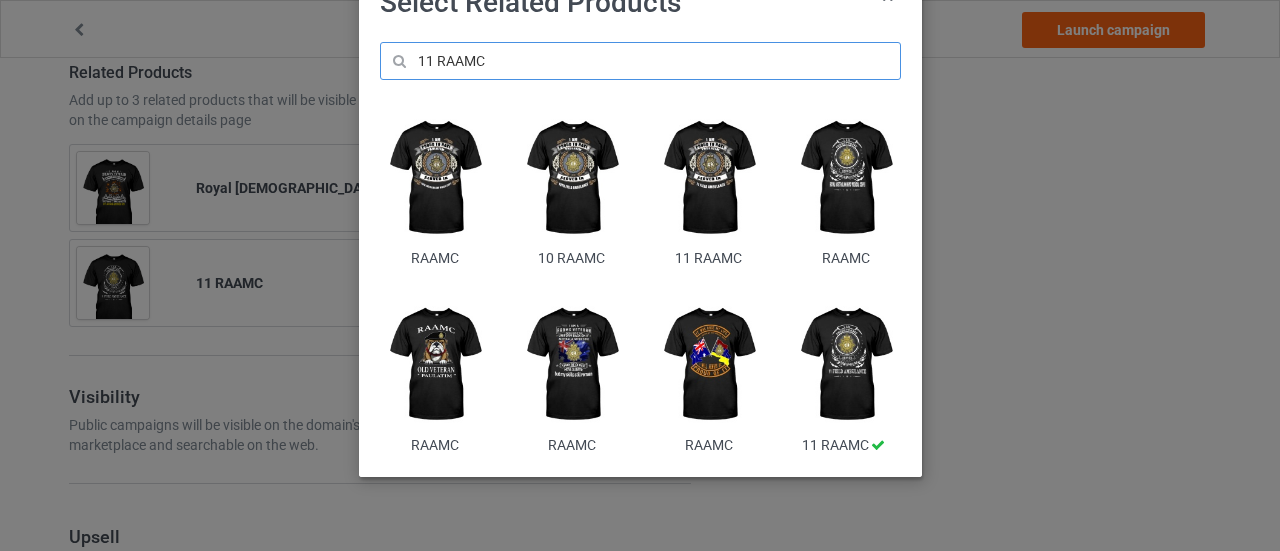 type on "11 RAAMC" 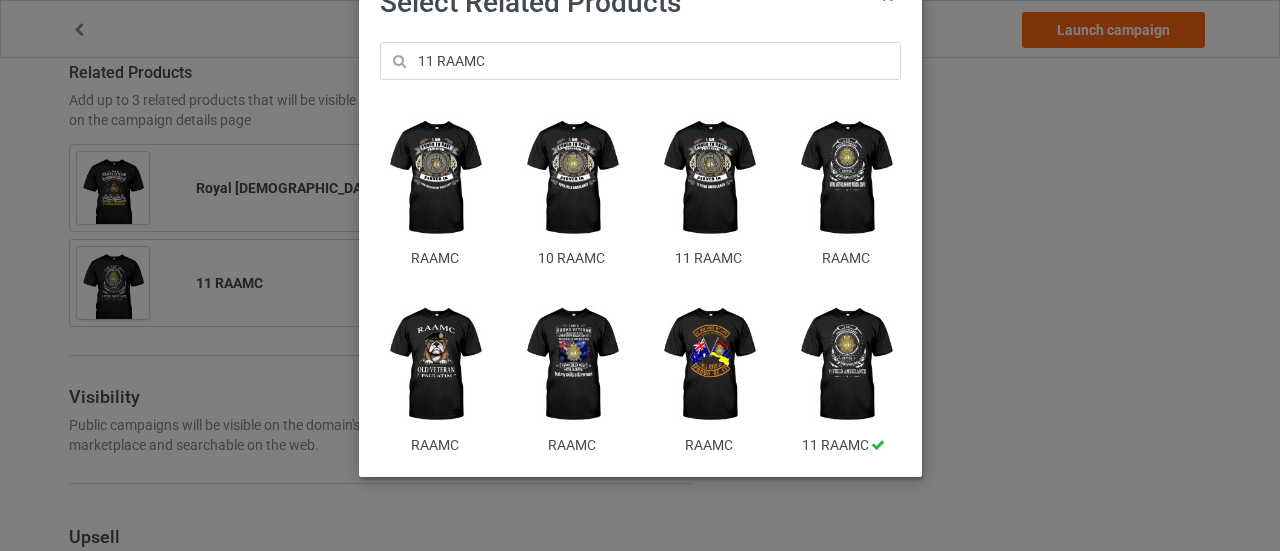 click at bounding box center [708, 365] 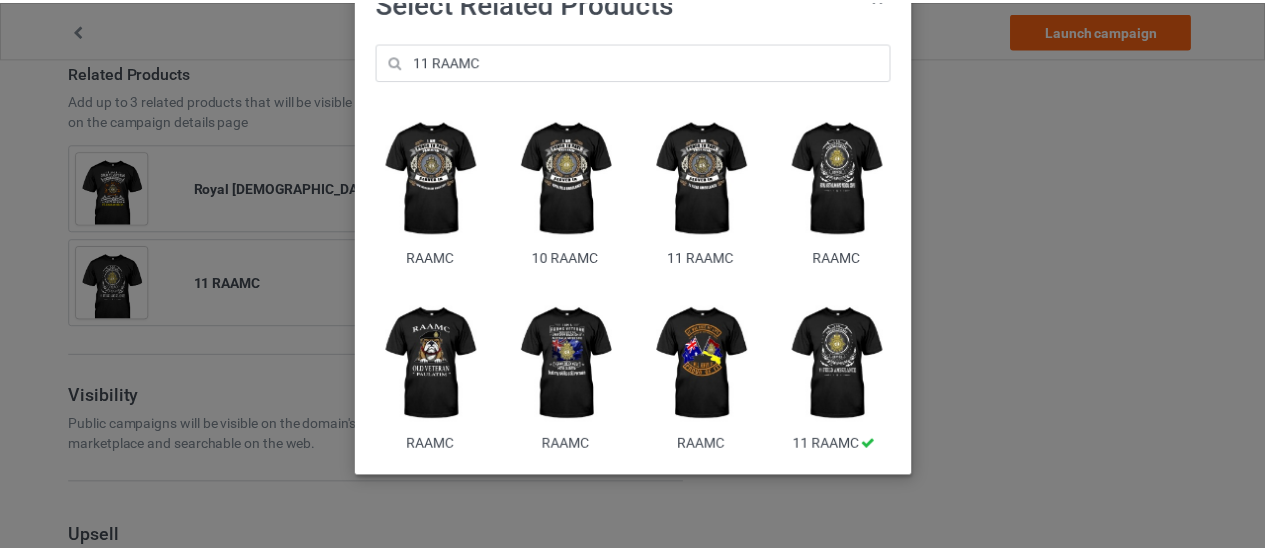 scroll, scrollTop: 0, scrollLeft: 0, axis: both 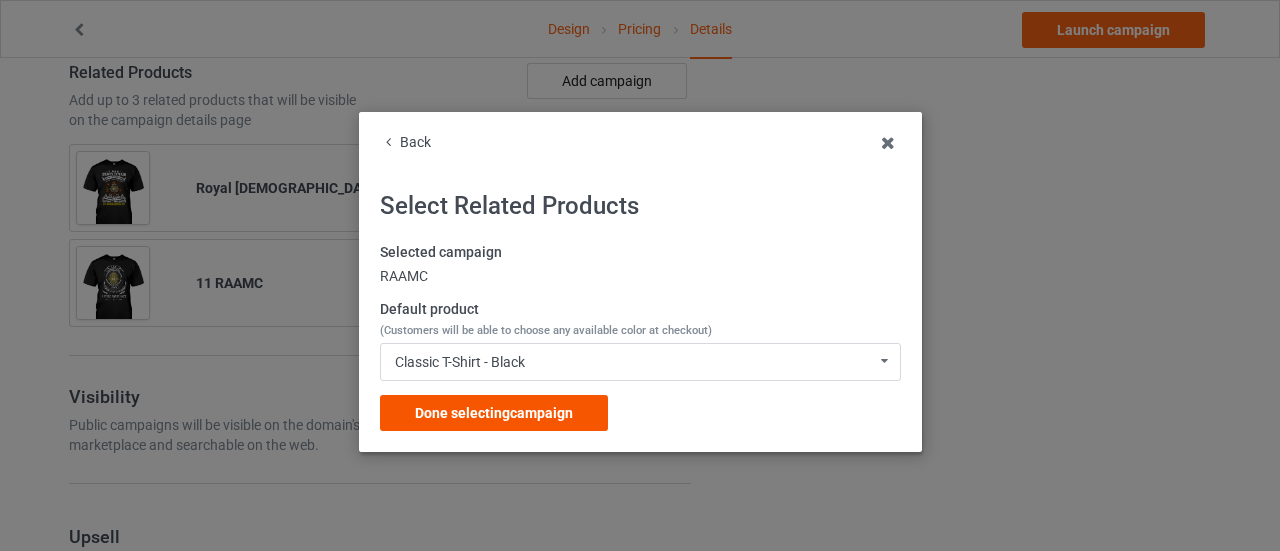 click on "Done selecting  campaign" at bounding box center (494, 413) 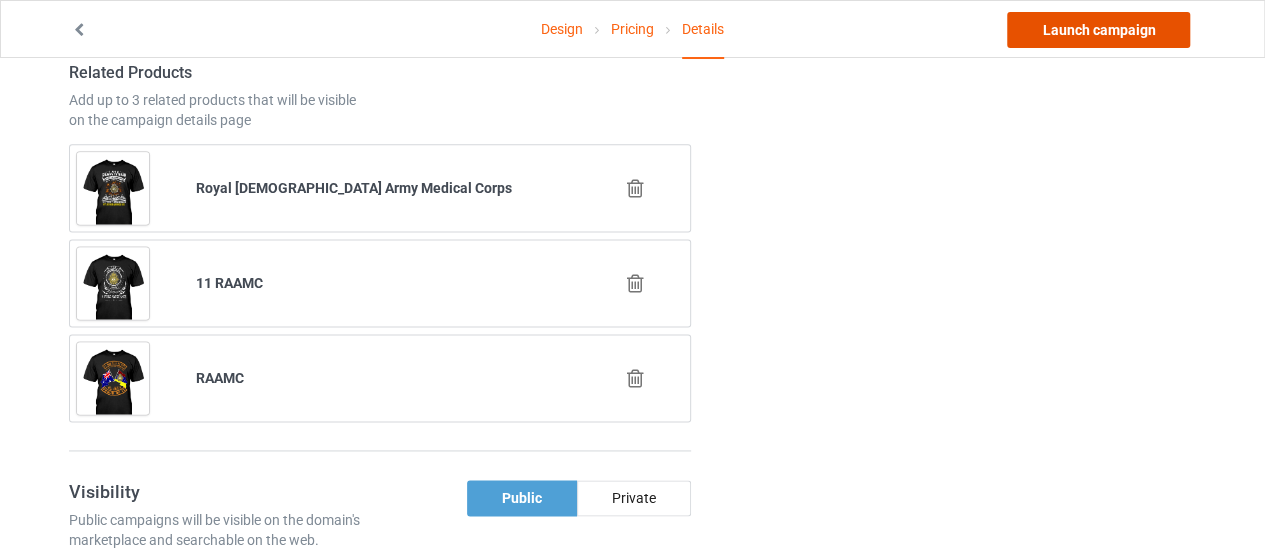 click on "Launch campaign" at bounding box center (1098, 30) 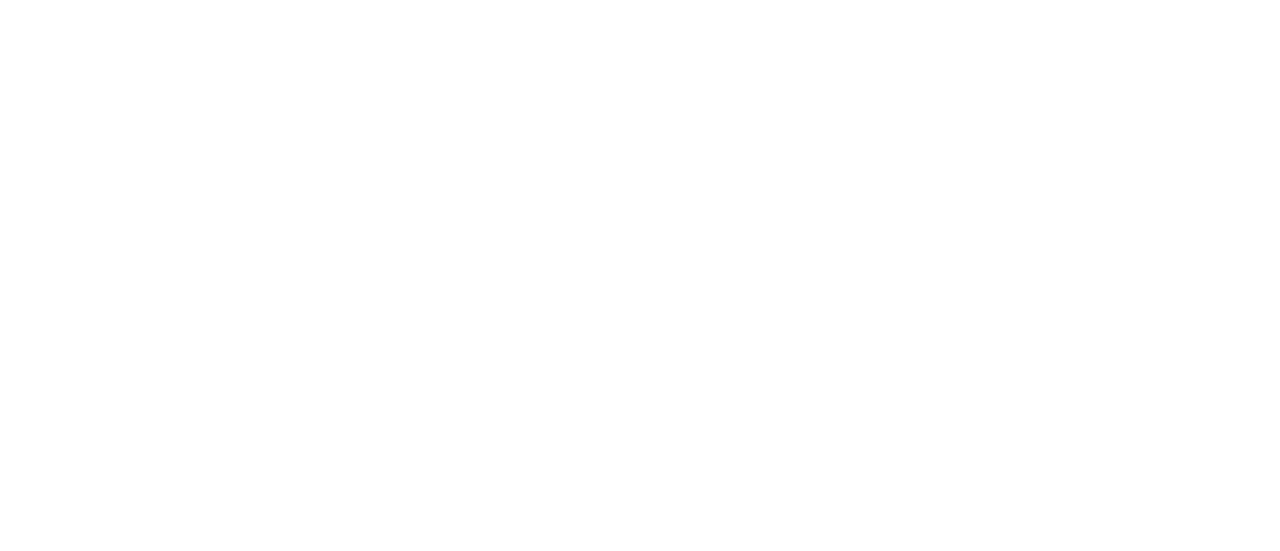 scroll, scrollTop: 0, scrollLeft: 0, axis: both 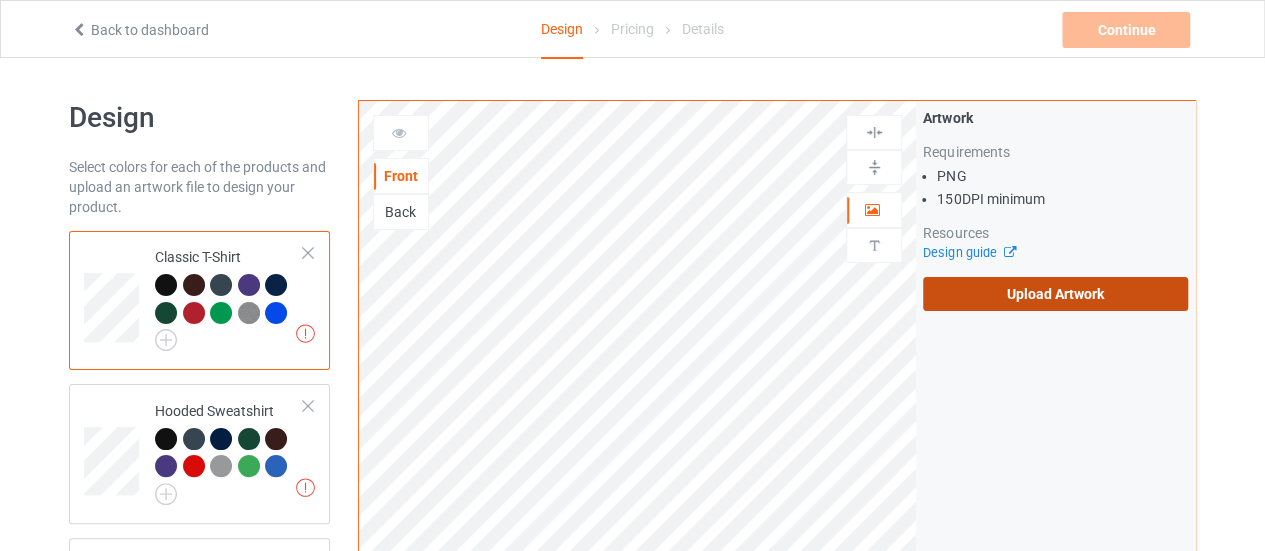 click on "Upload Artwork" at bounding box center (1055, 294) 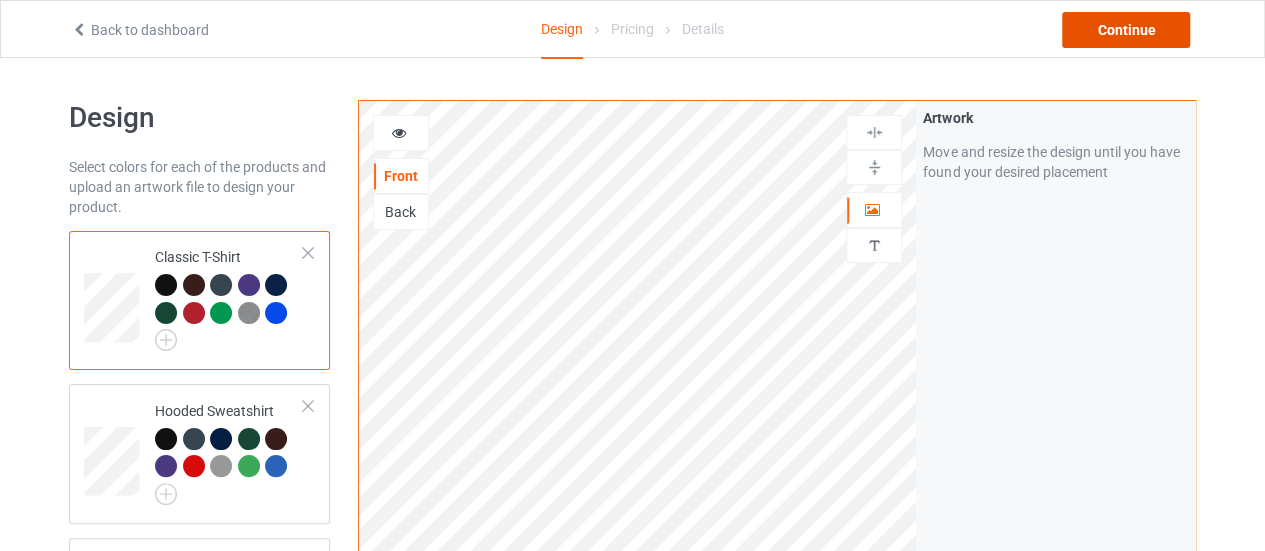 click on "Continue" at bounding box center [1126, 30] 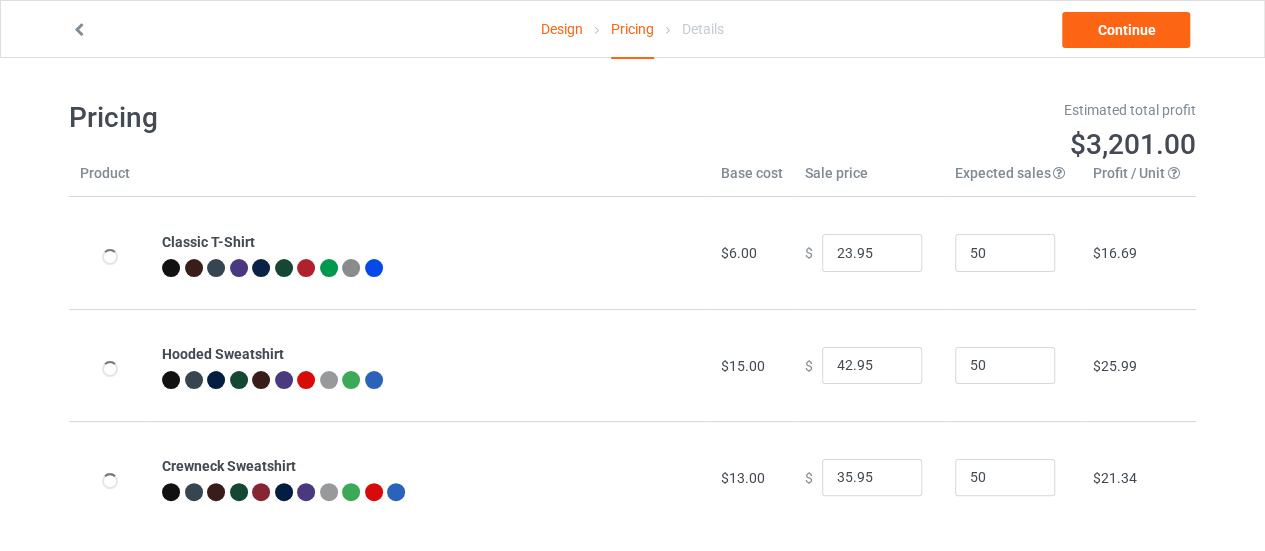 click on "Pricing Estimated total profit $3,201.00 Product Base cost Sale price Expected sales   Your expected sales will change your profit estimate (on the right), but will not affect the actual amount of profit you earn. Profit / Unit   Your profit is your sale price minus your base cost and processing fee. Classic T-Shirt $6.00 $     23.95 50 $16.69 Hooded Sweatshirt $15.00 $     42.95 50 $25.99 Crewneck Sweatshirt $13.00 $     35.95 50 $21.34" at bounding box center [632, 316] 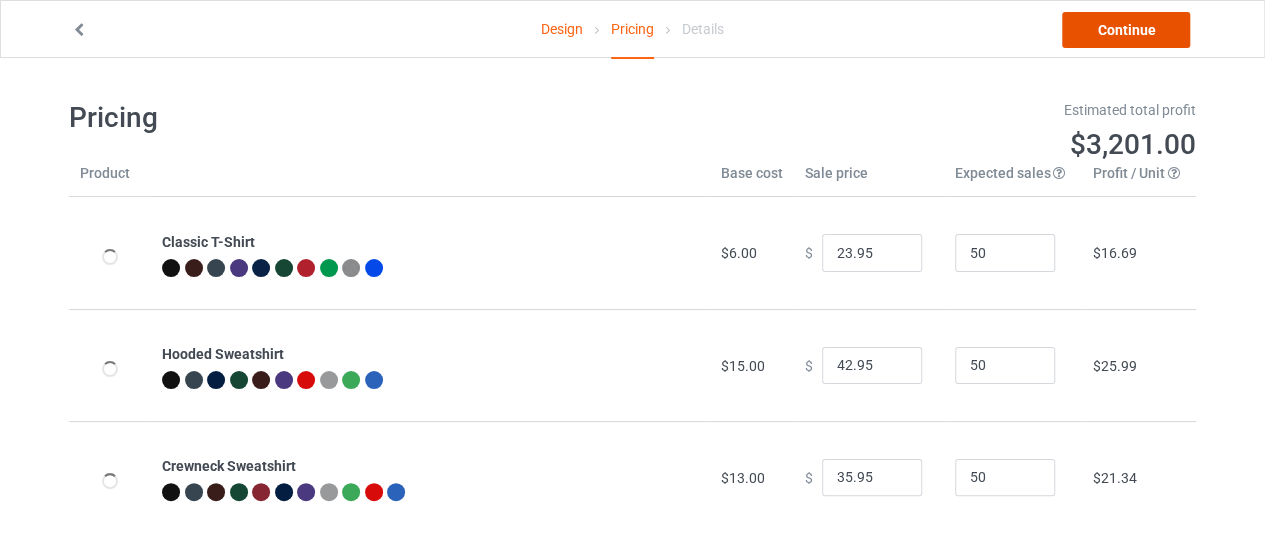 click on "Continue" at bounding box center (1126, 30) 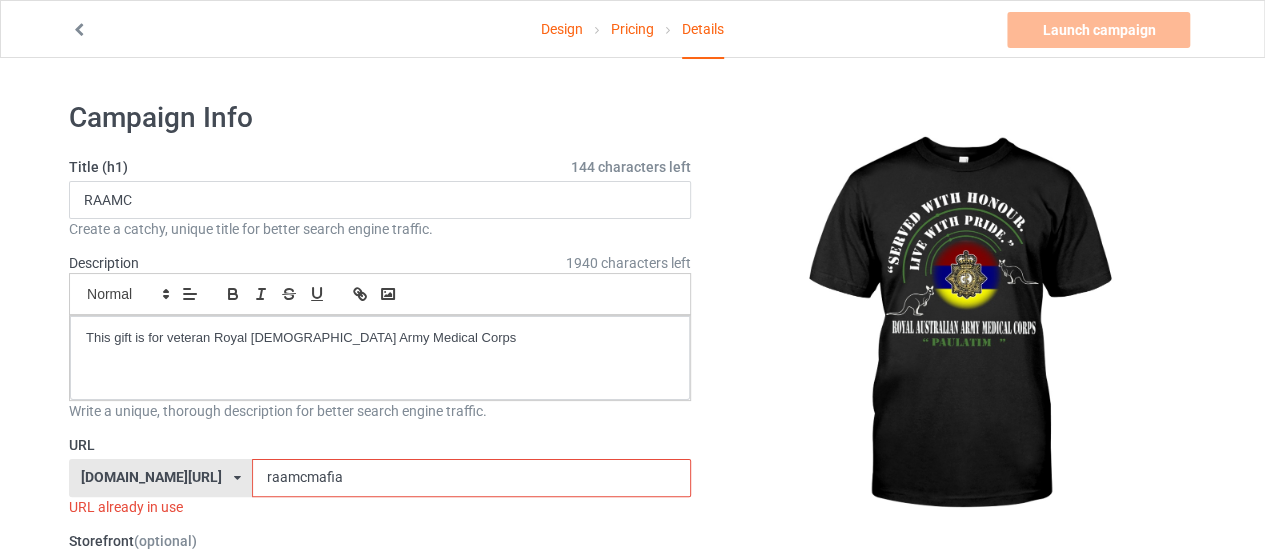 click on "raamcmafia" at bounding box center [471, 478] 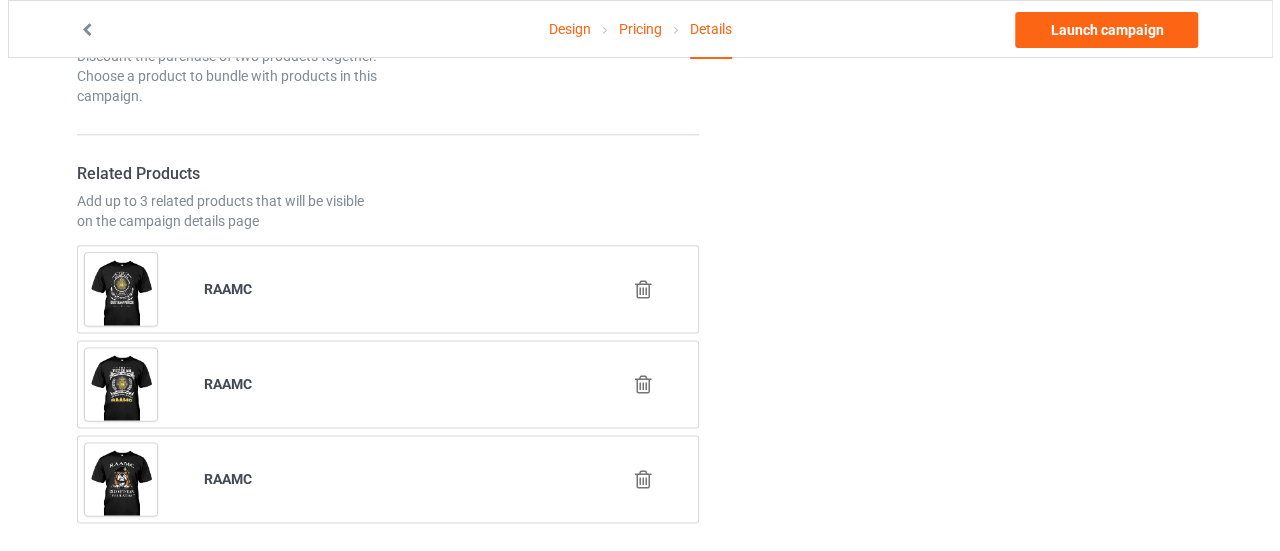 scroll, scrollTop: 1155, scrollLeft: 0, axis: vertical 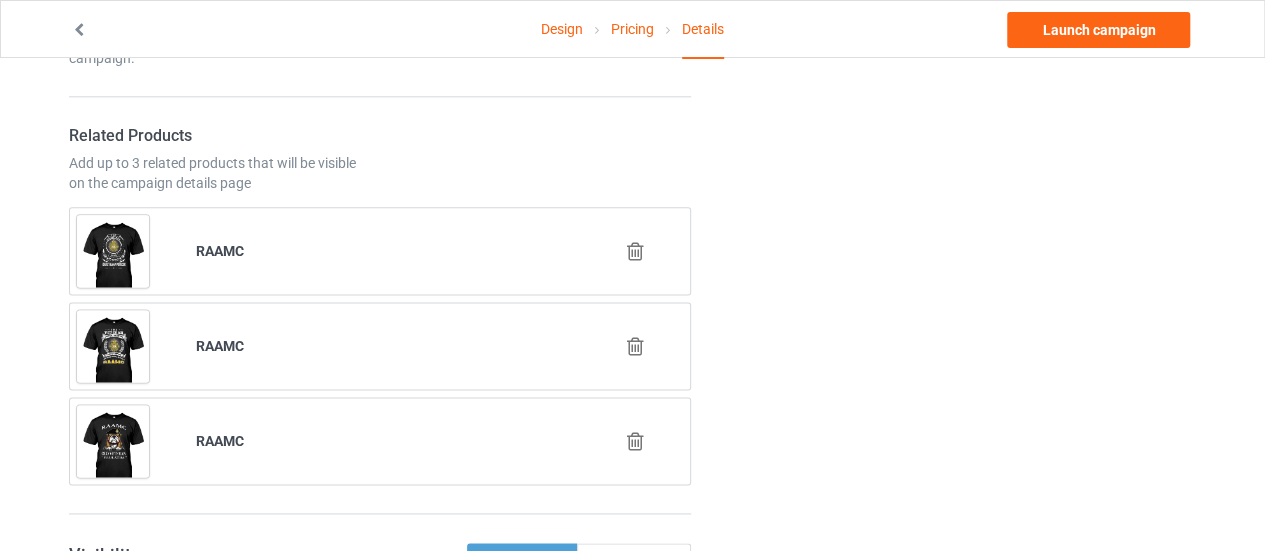 type on "raamchonor" 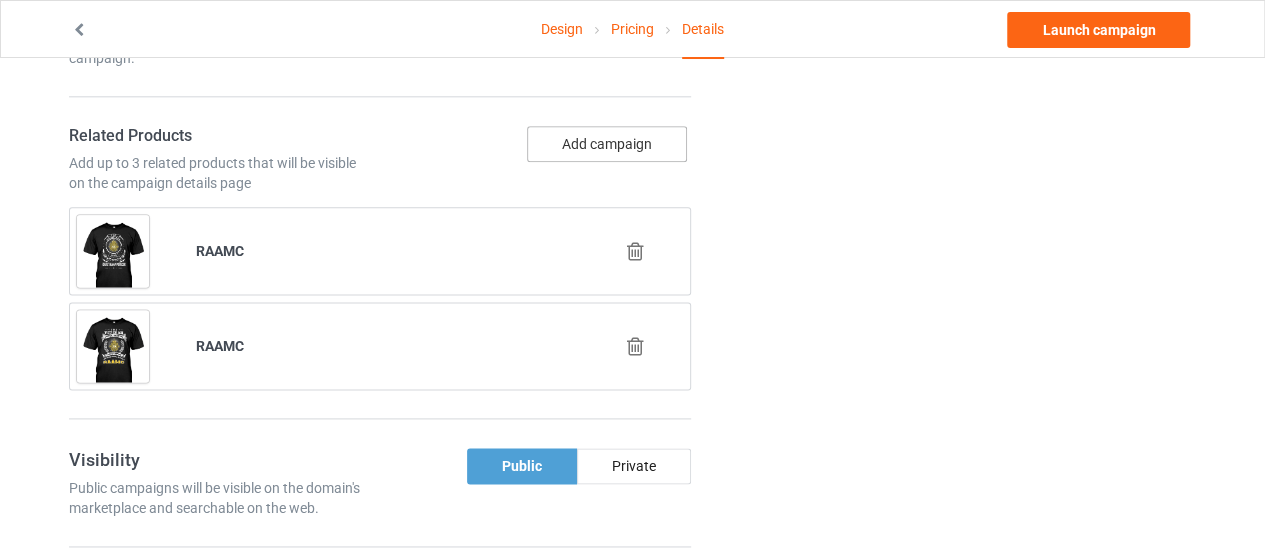 click on "Add campaign" at bounding box center (607, 144) 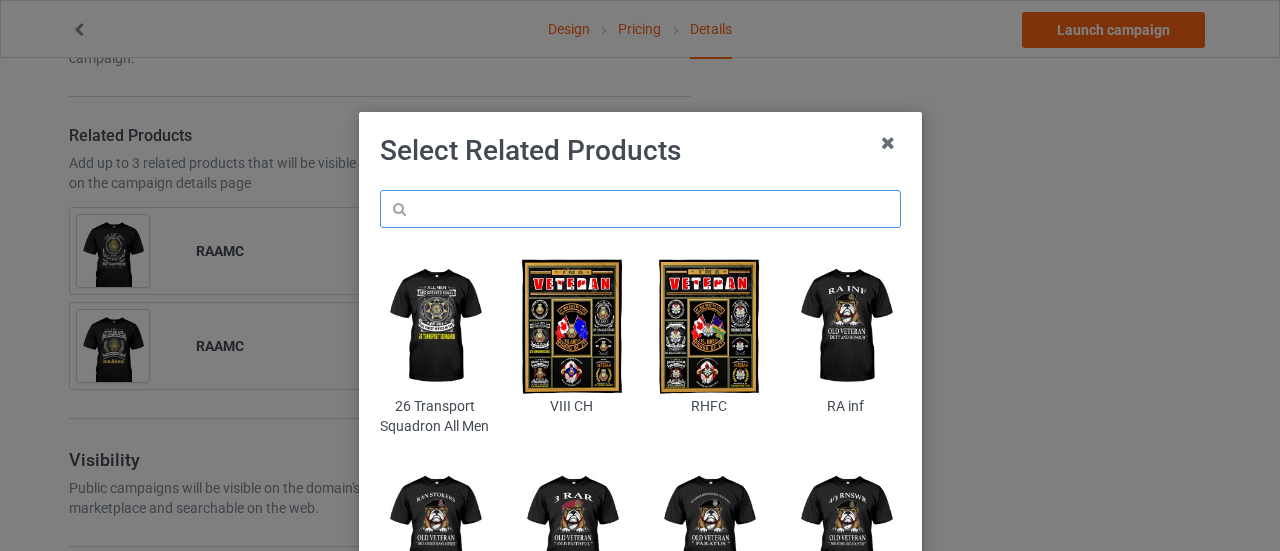 click at bounding box center (640, 209) 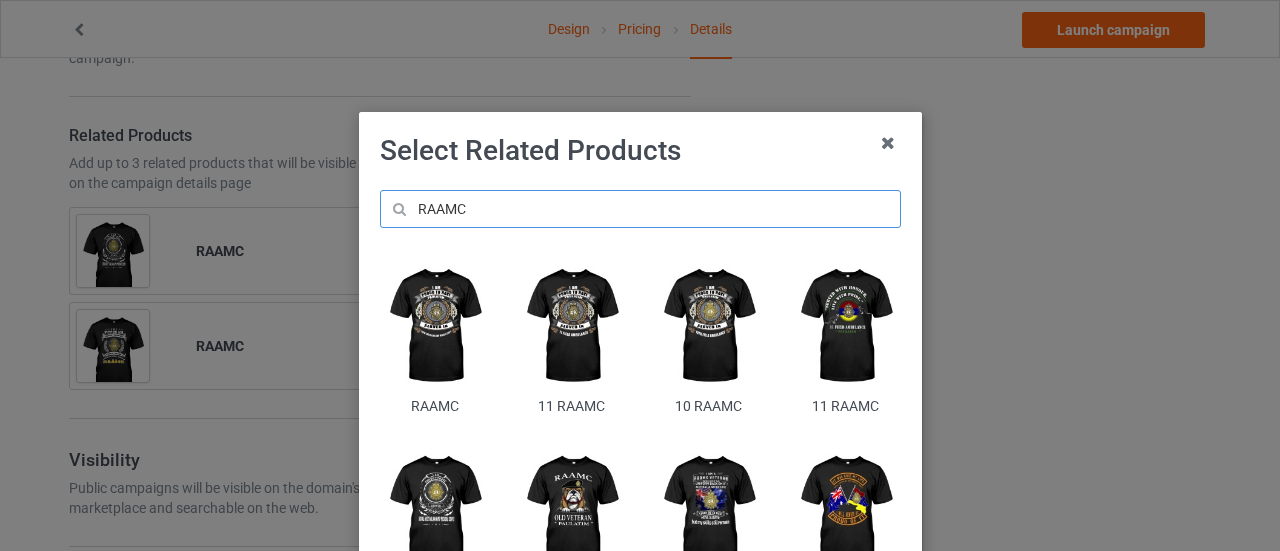 type on "RAAMC" 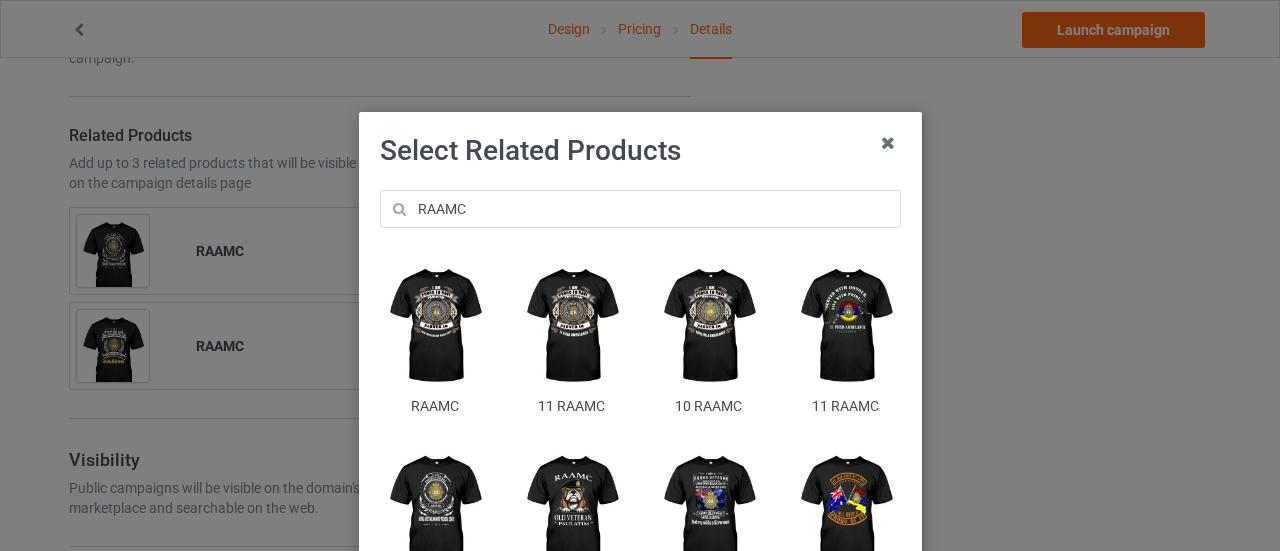 click on "Select Related Products RAAMC RAAMC 11 RAAMC 10 RAAMC 11 RAAMC RAAMC RAAMC  RAAMC  RAAMC" at bounding box center [640, 275] 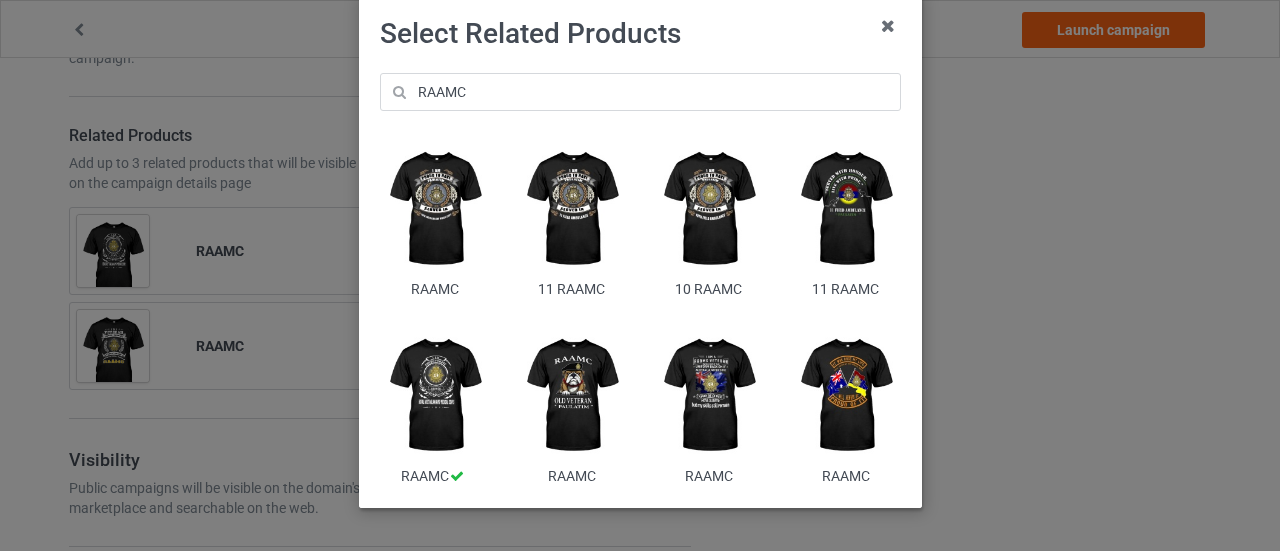 scroll, scrollTop: 118, scrollLeft: 0, axis: vertical 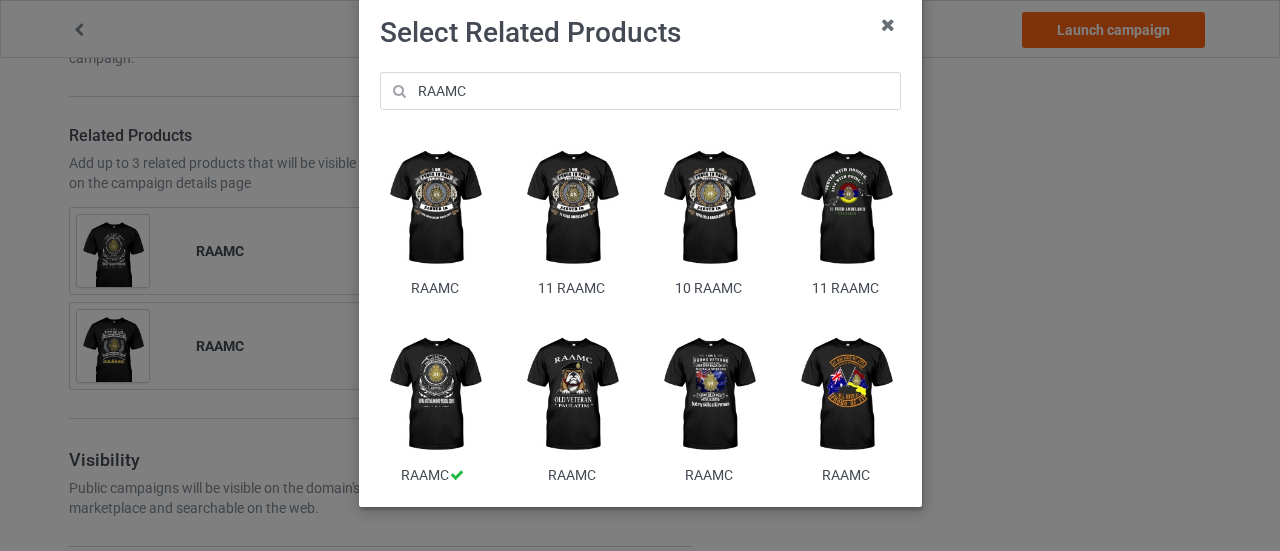 click at bounding box center [845, 395] 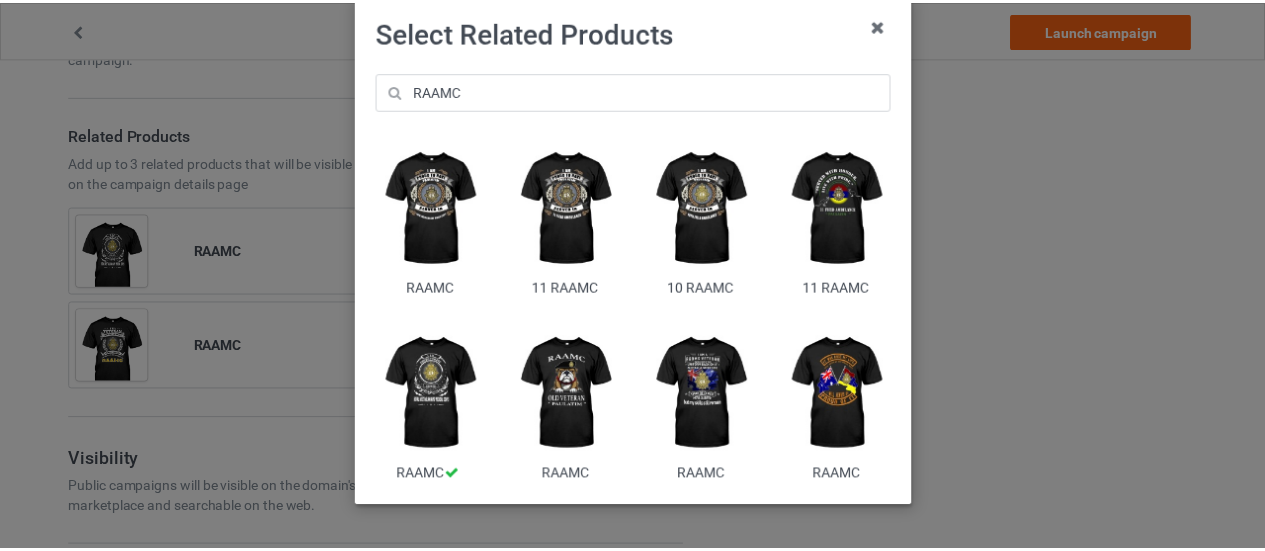 scroll, scrollTop: 0, scrollLeft: 0, axis: both 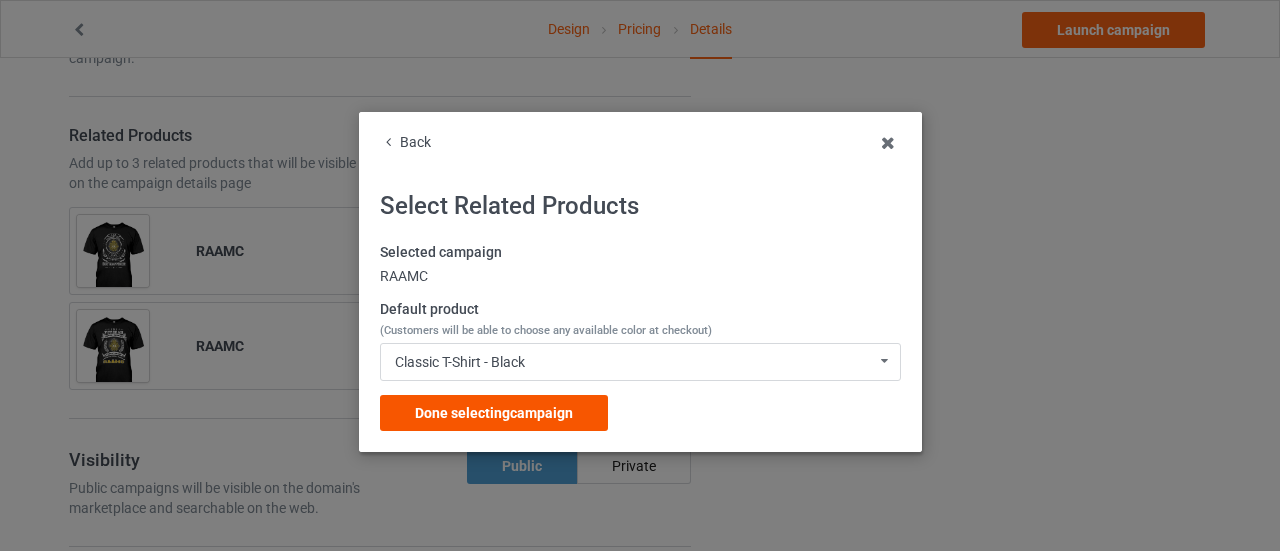drag, startPoint x: 530, startPoint y: 393, endPoint x: 494, endPoint y: 416, distance: 42.72002 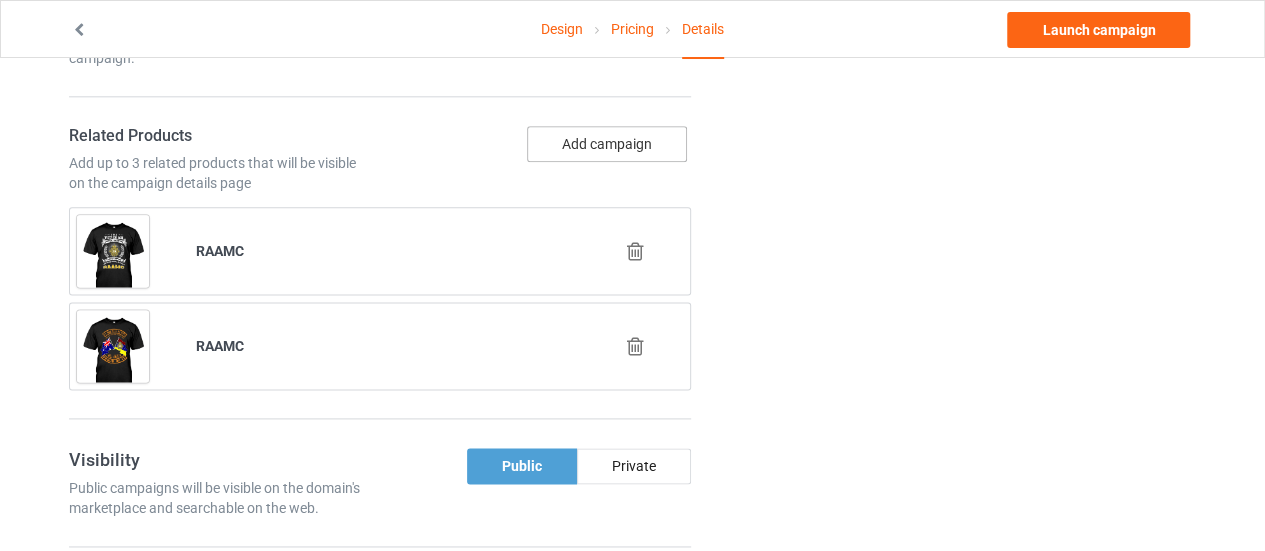 click on "Add campaign" at bounding box center (607, 144) 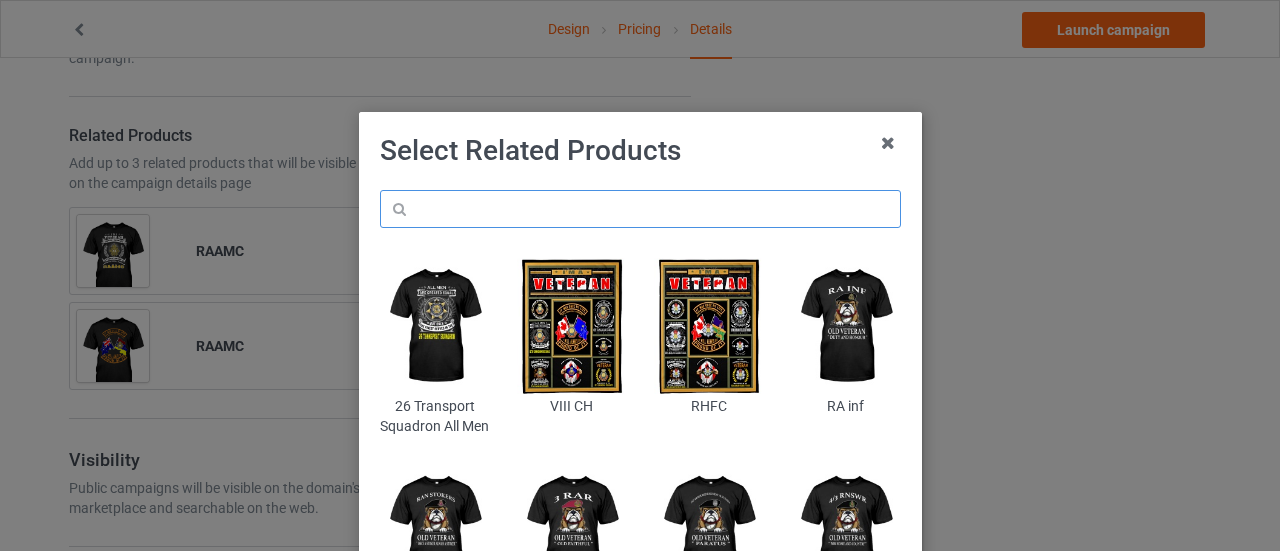 click at bounding box center (640, 209) 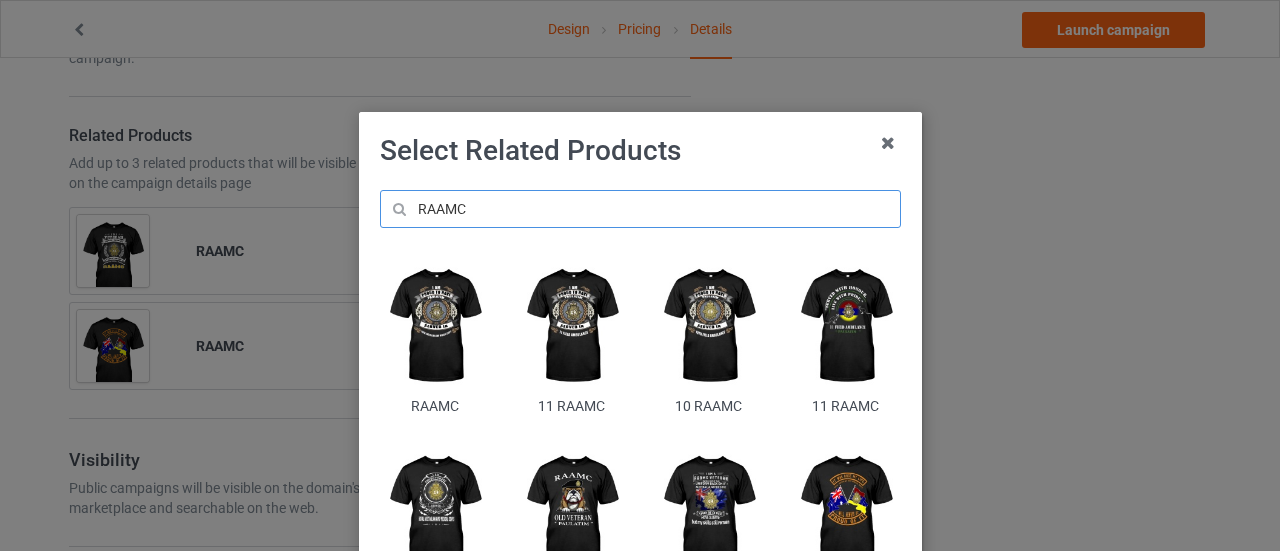 type on "RAAMC" 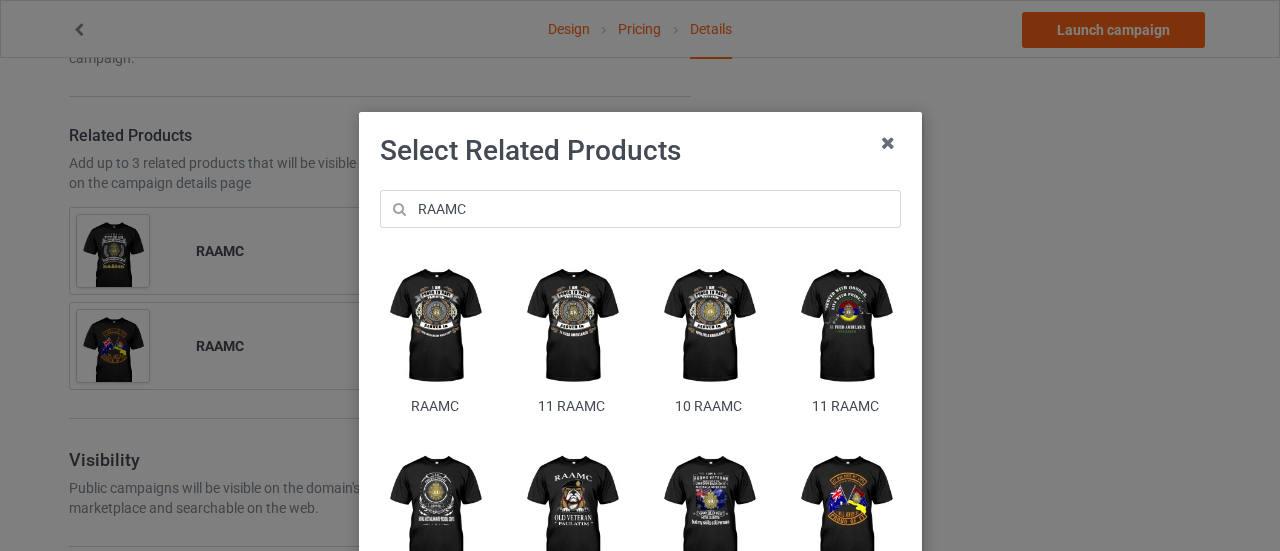 click at bounding box center (434, 326) 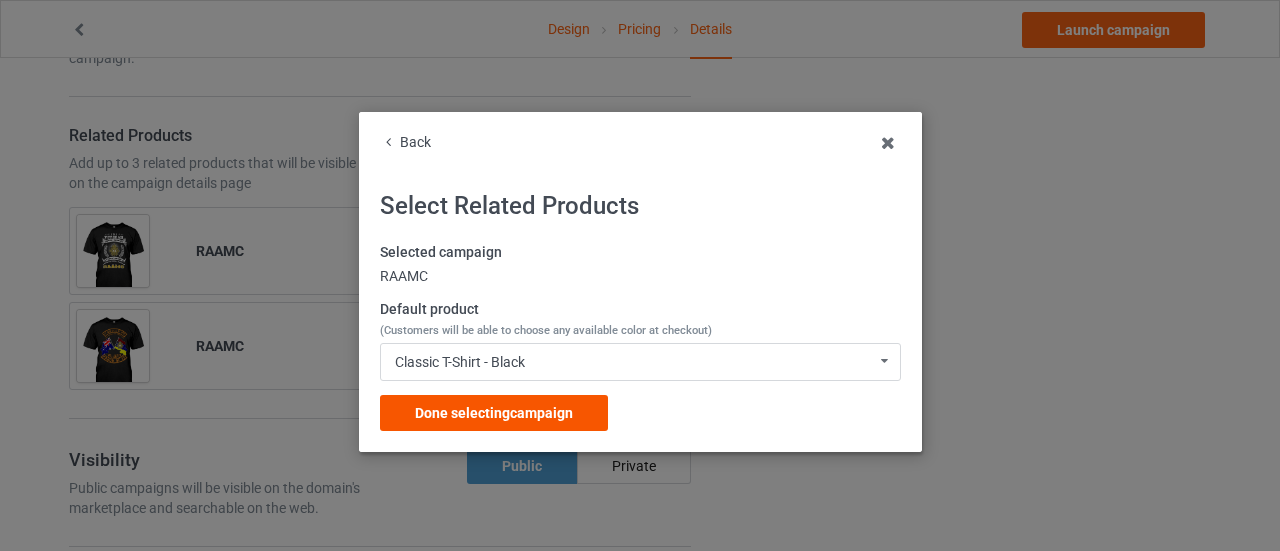click on "Done selecting  campaign" at bounding box center (494, 413) 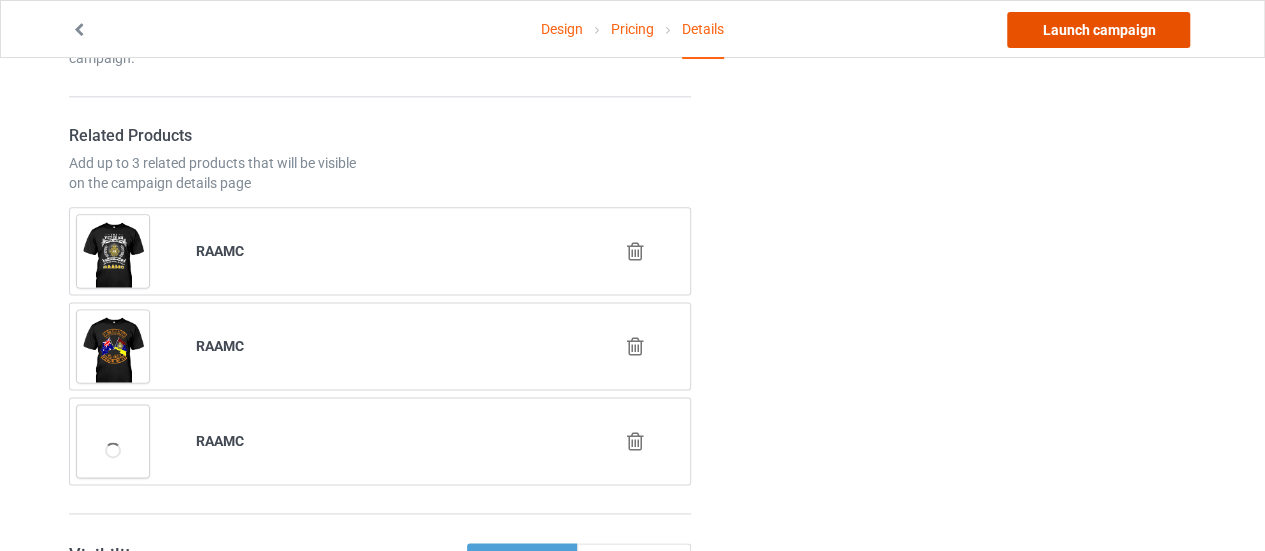 click on "Launch campaign" at bounding box center (1098, 30) 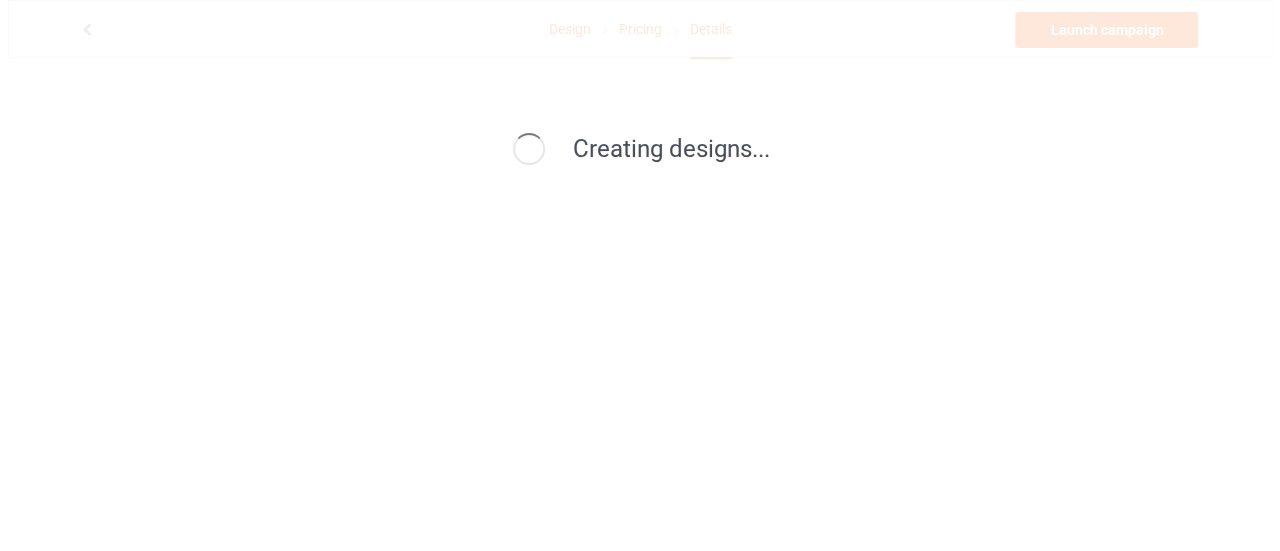 scroll, scrollTop: 0, scrollLeft: 0, axis: both 